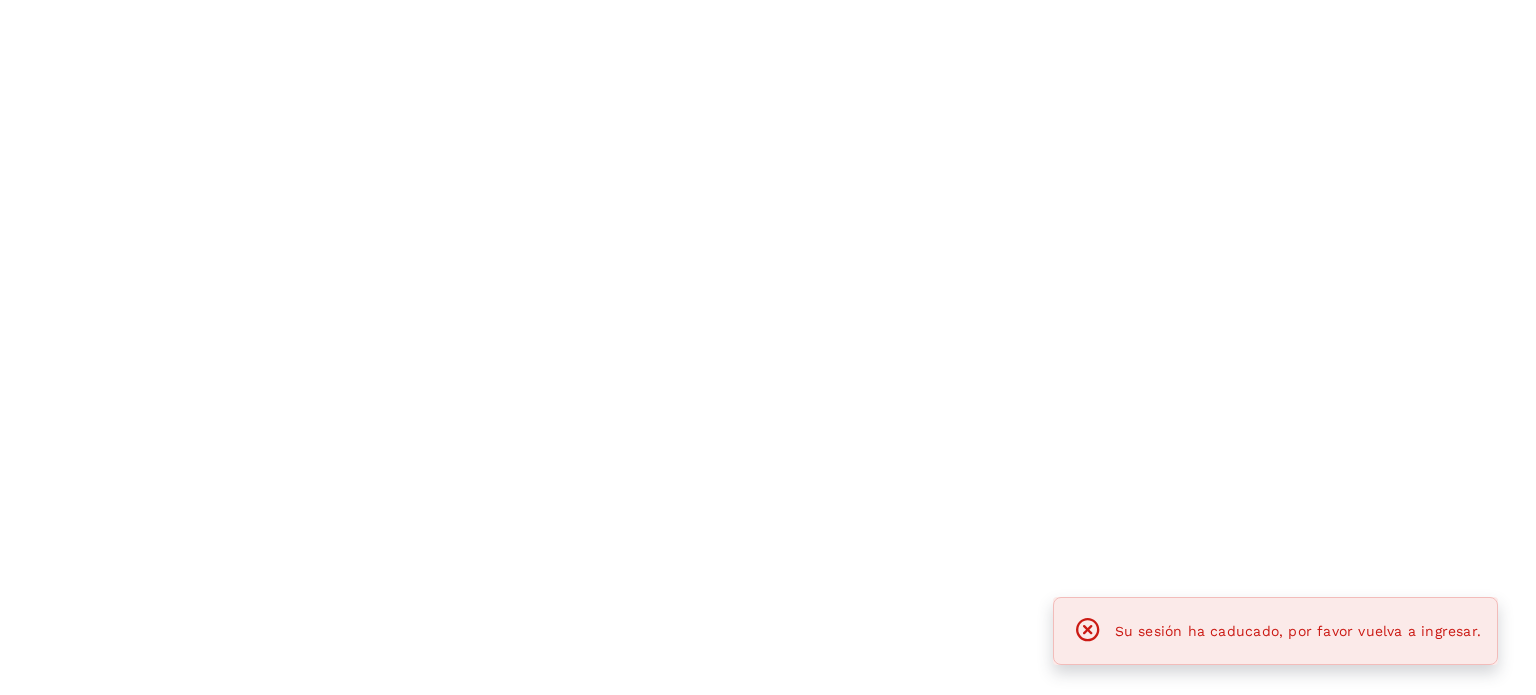 scroll, scrollTop: 0, scrollLeft: 0, axis: both 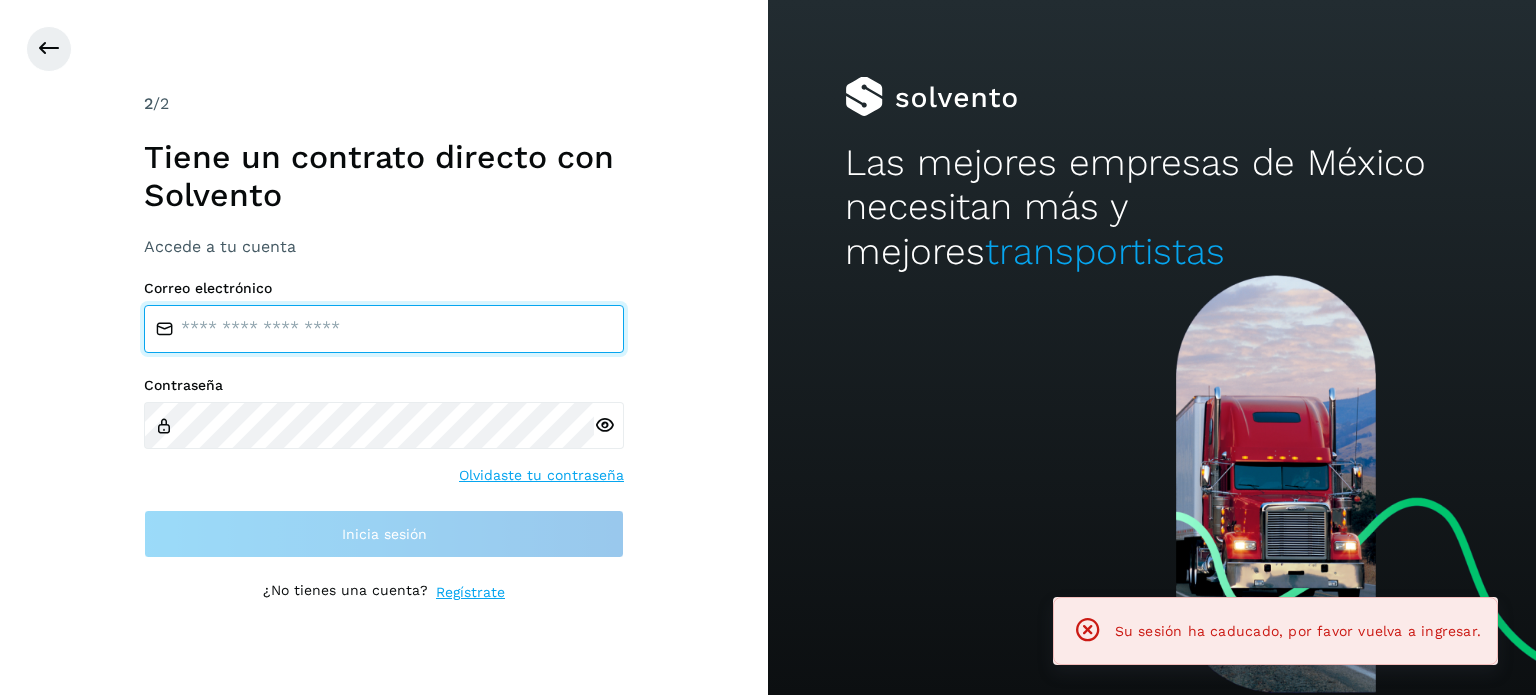 type on "**********" 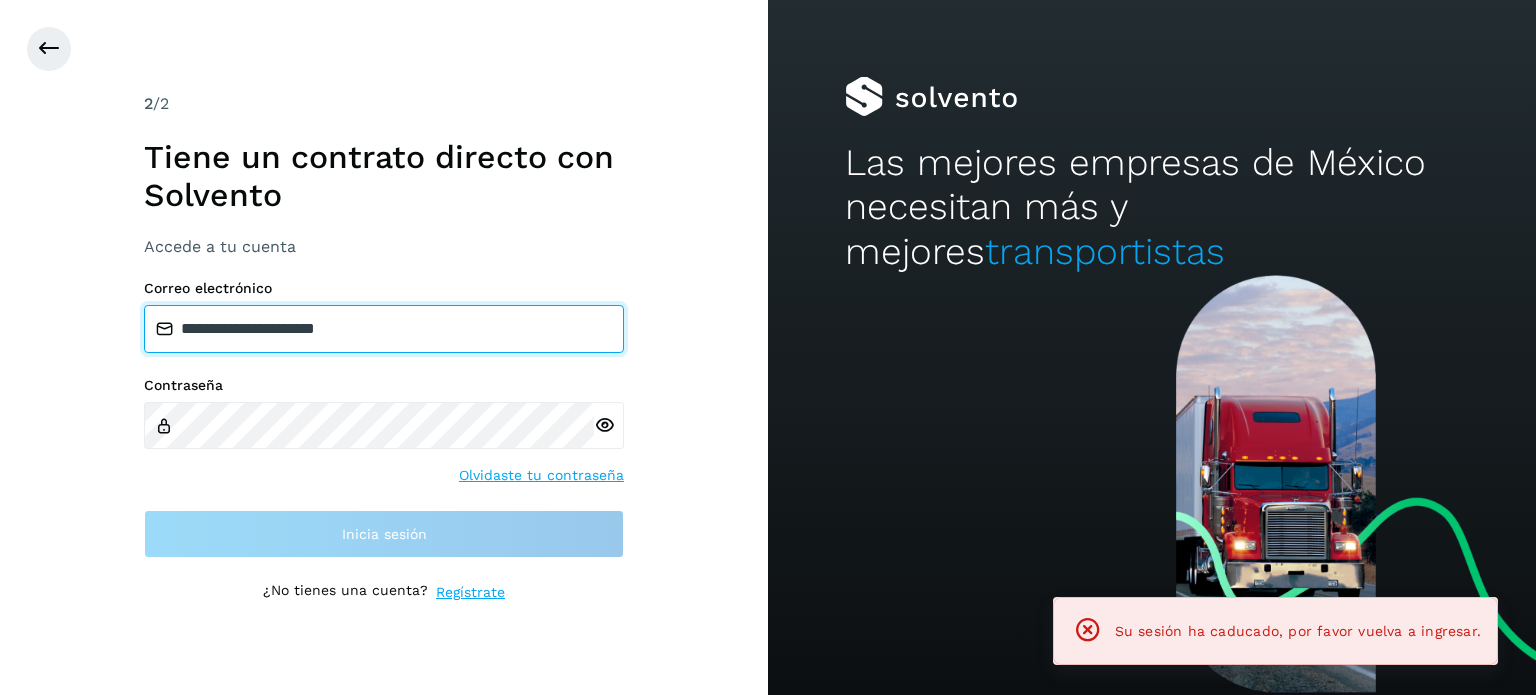 click on "**********" at bounding box center [384, 329] 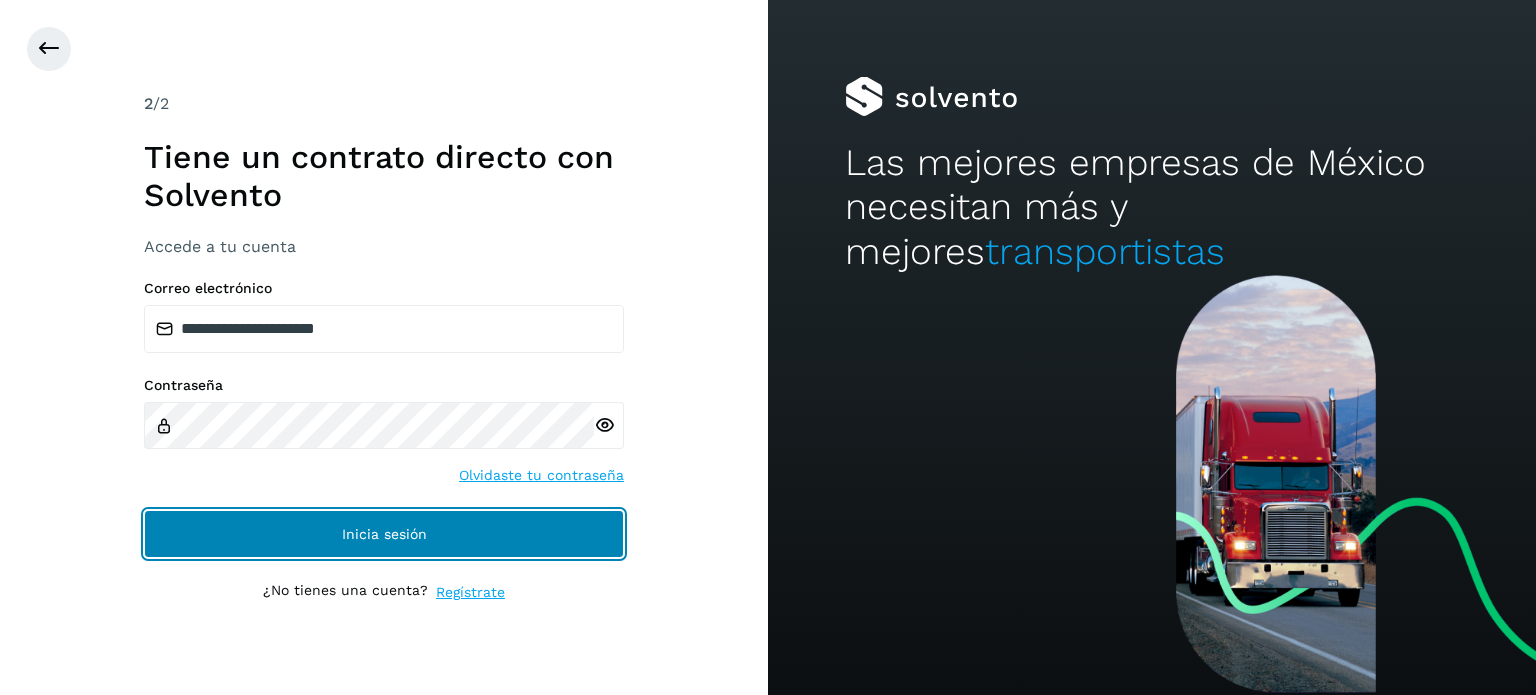 click on "Inicia sesión" at bounding box center [384, 534] 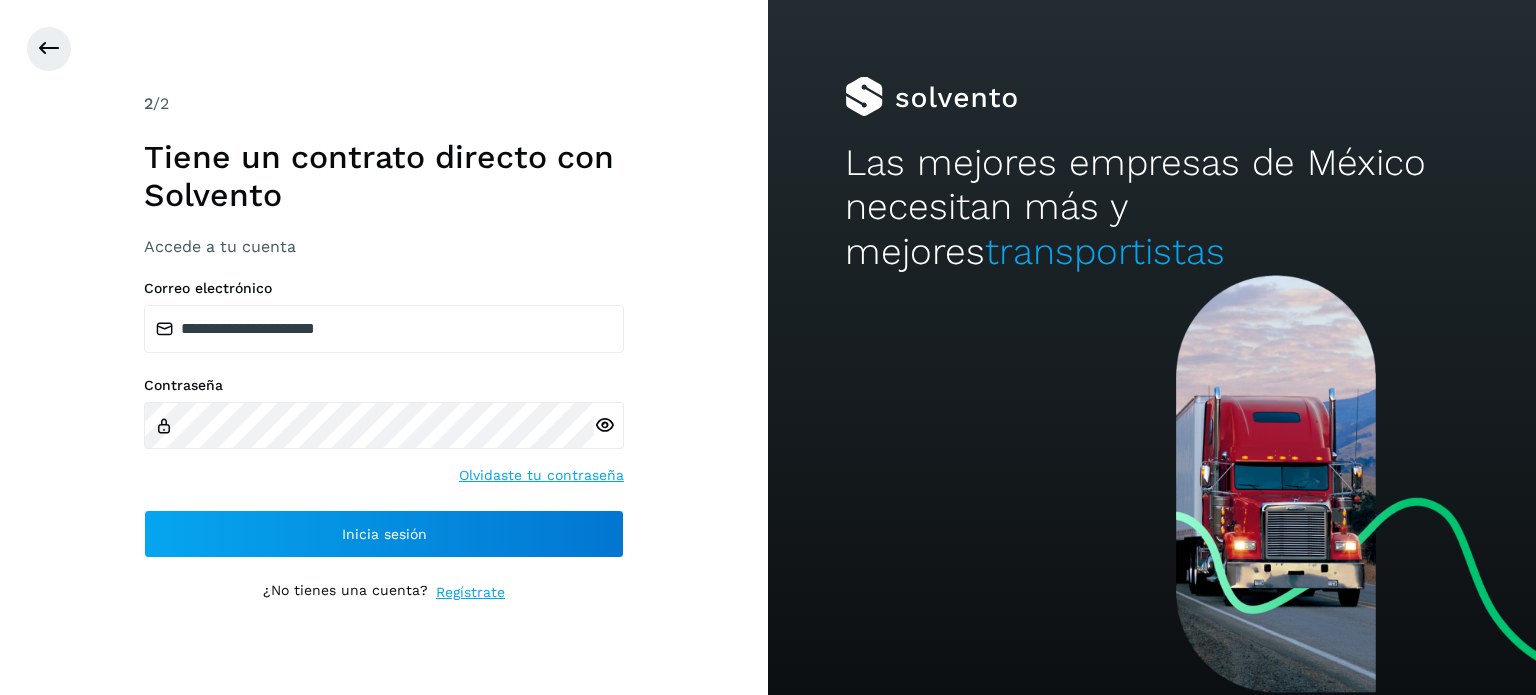 click on "**********" at bounding box center (384, 419) 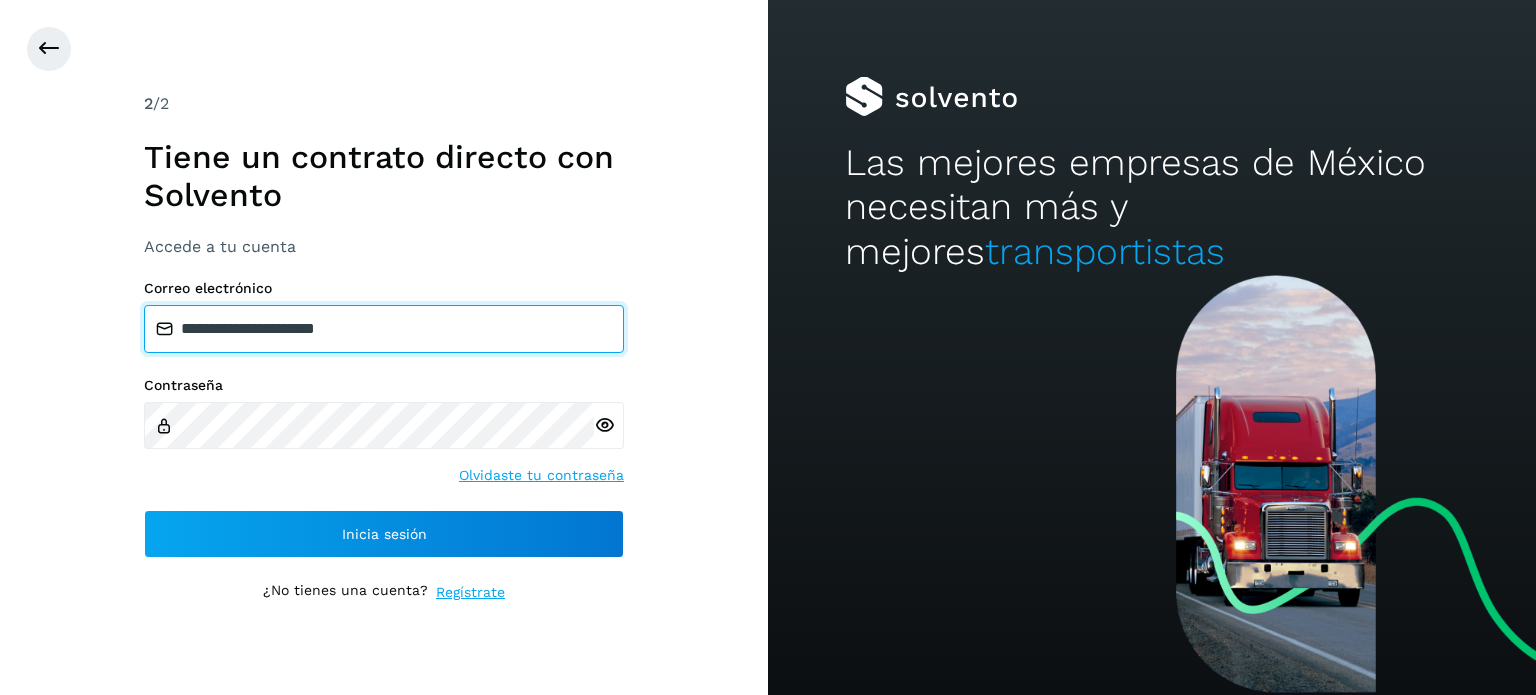 click on "**********" at bounding box center [384, 329] 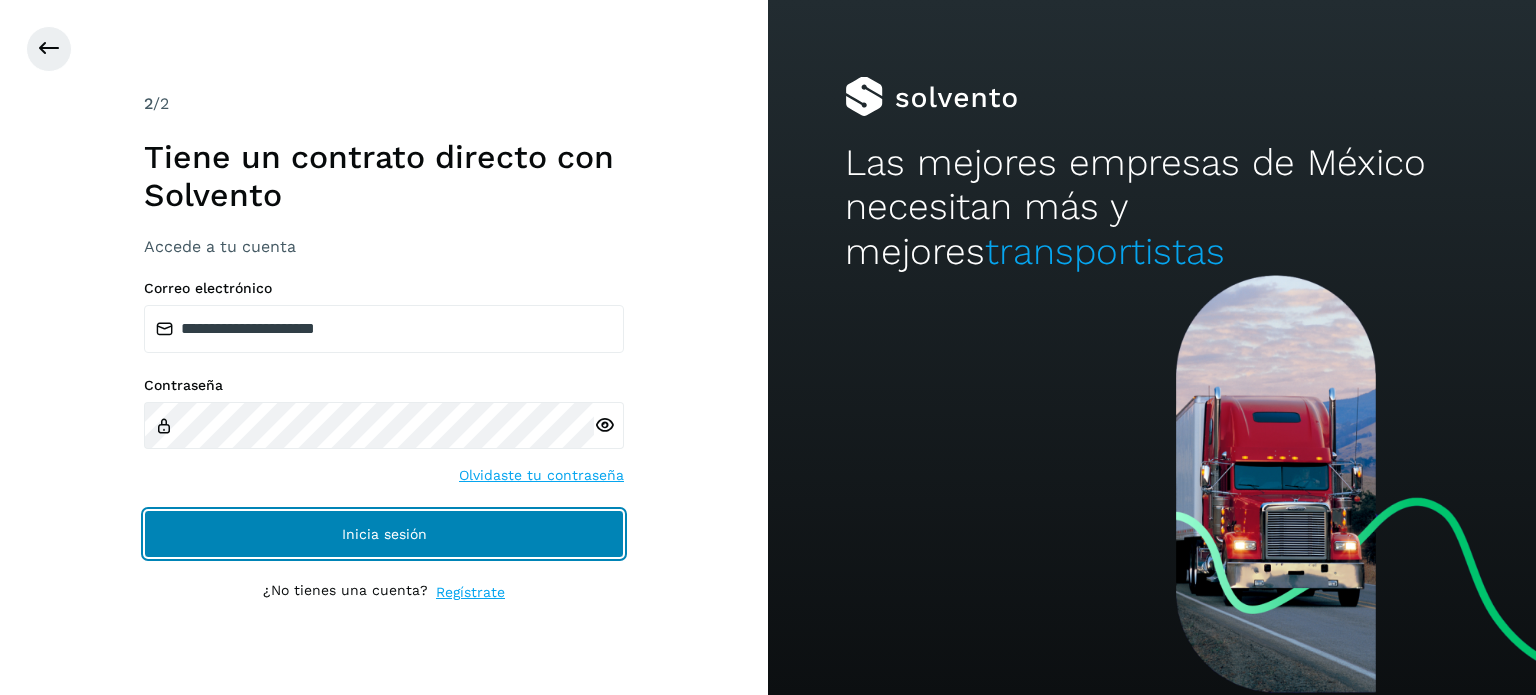 click on "Inicia sesión" at bounding box center (384, 534) 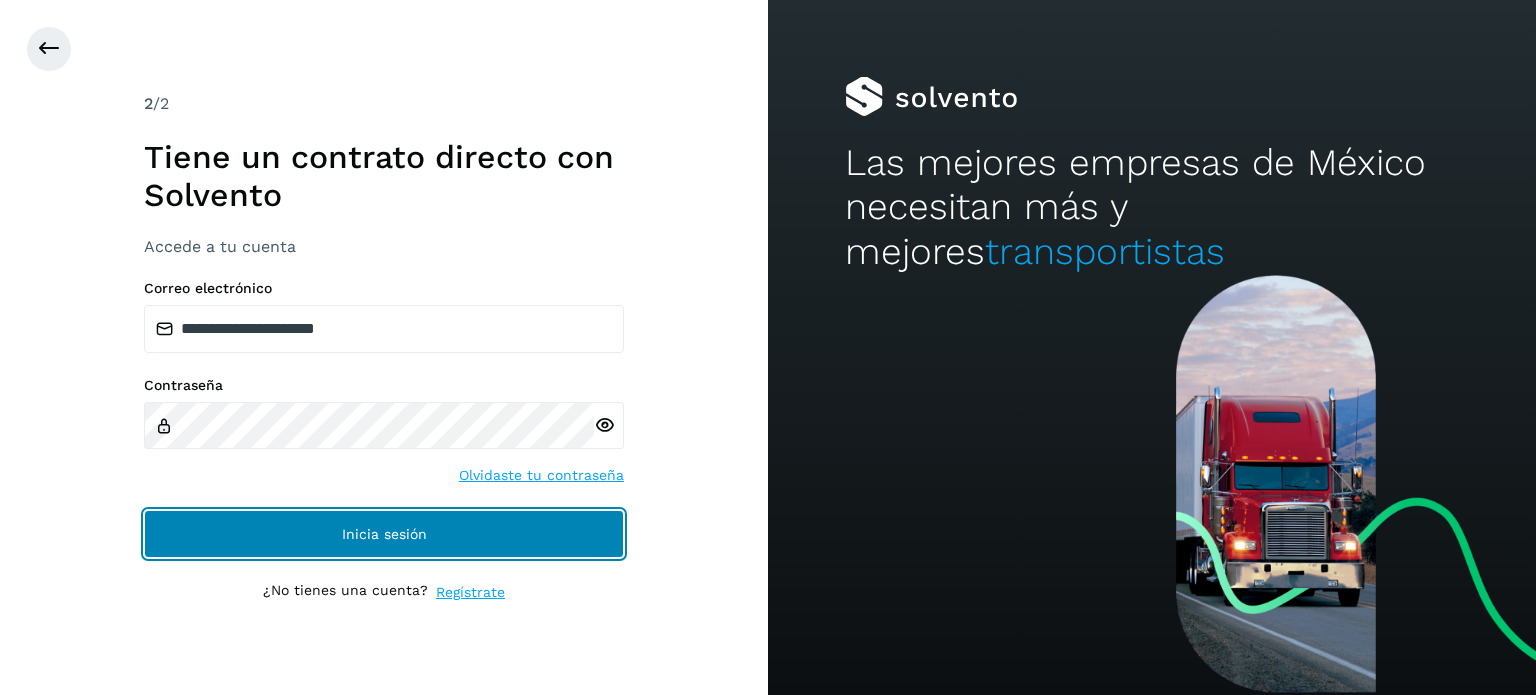 click on "Inicia sesión" at bounding box center (384, 534) 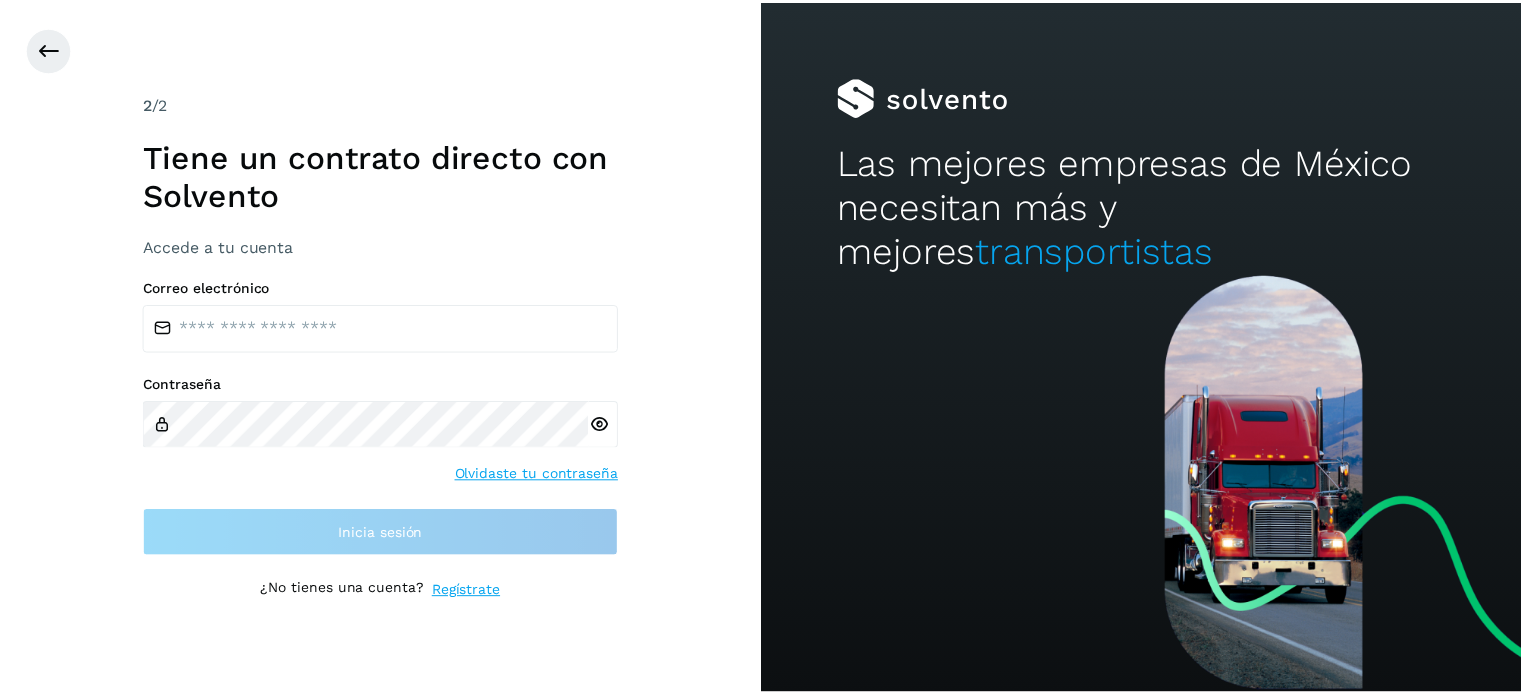 scroll, scrollTop: 0, scrollLeft: 0, axis: both 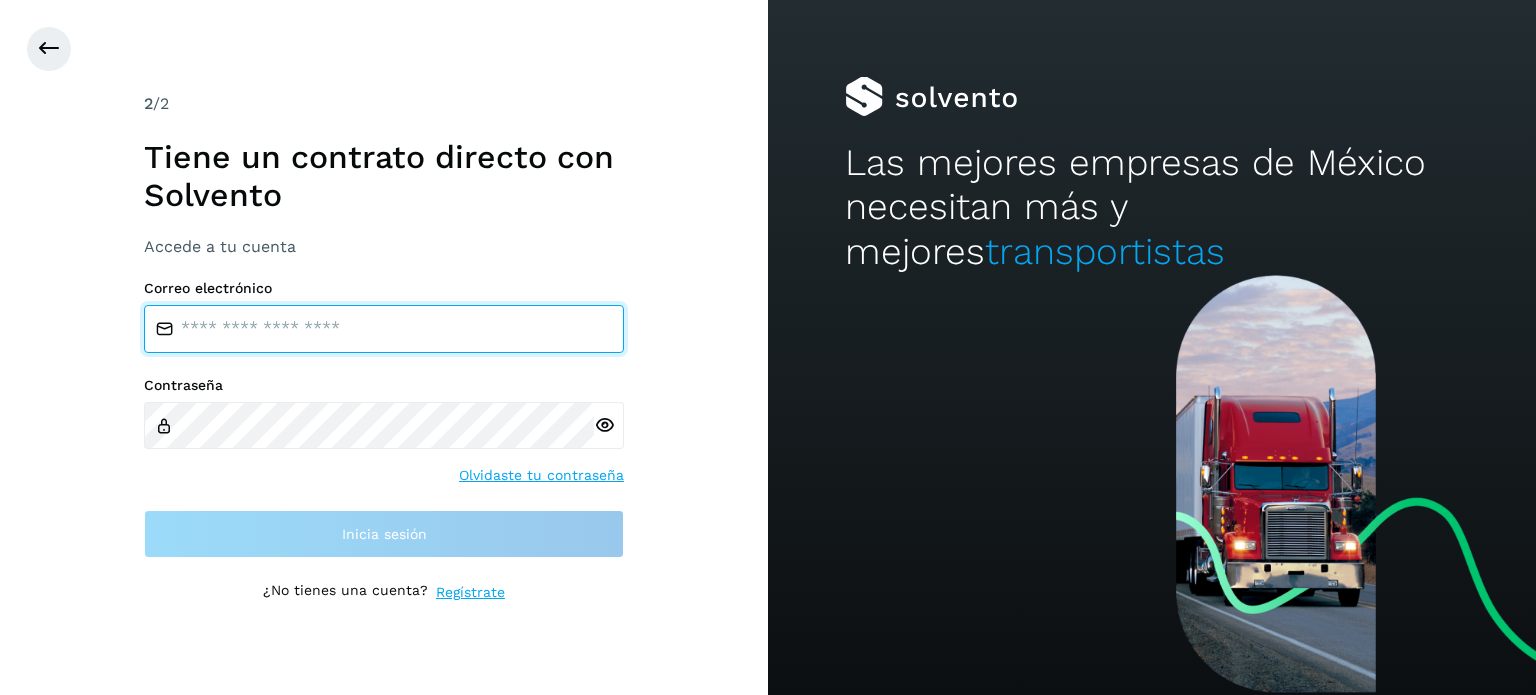 type on "**********" 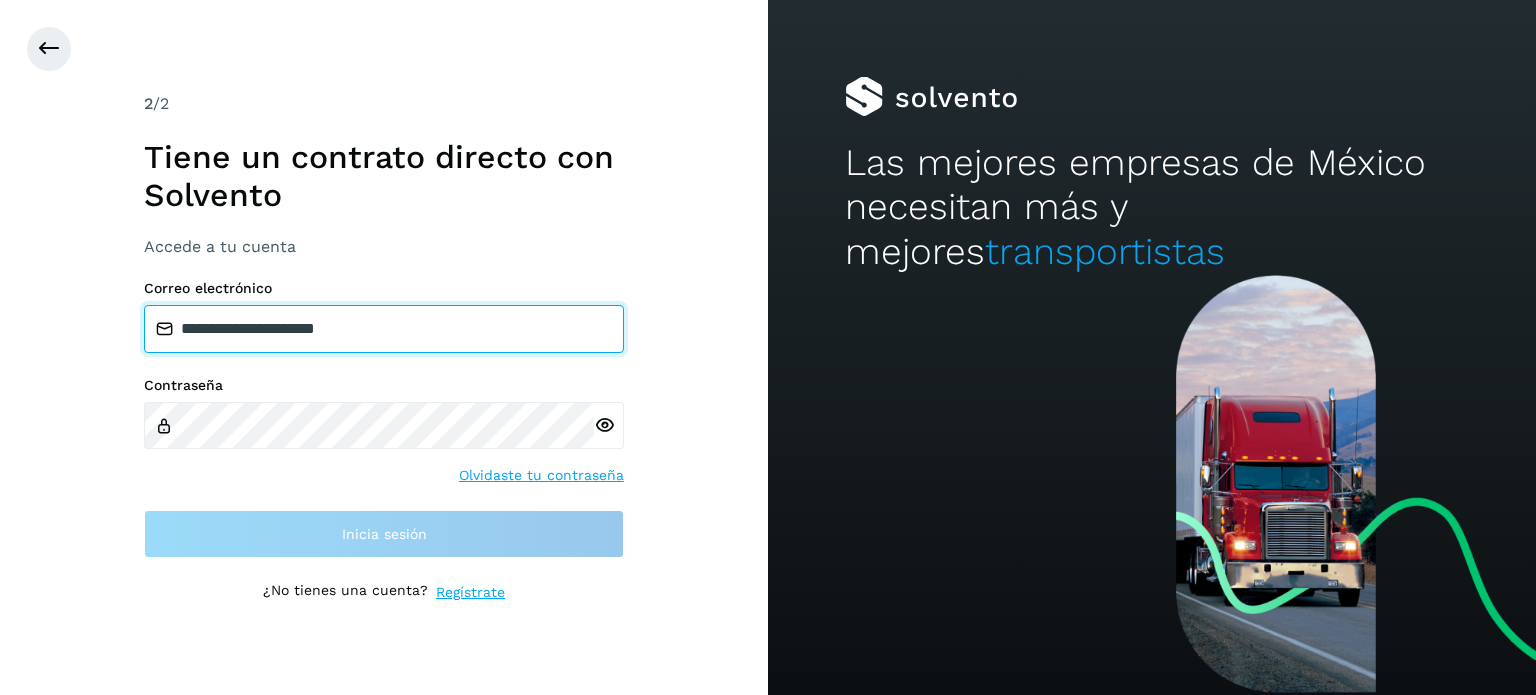 click on "**********" at bounding box center (384, 329) 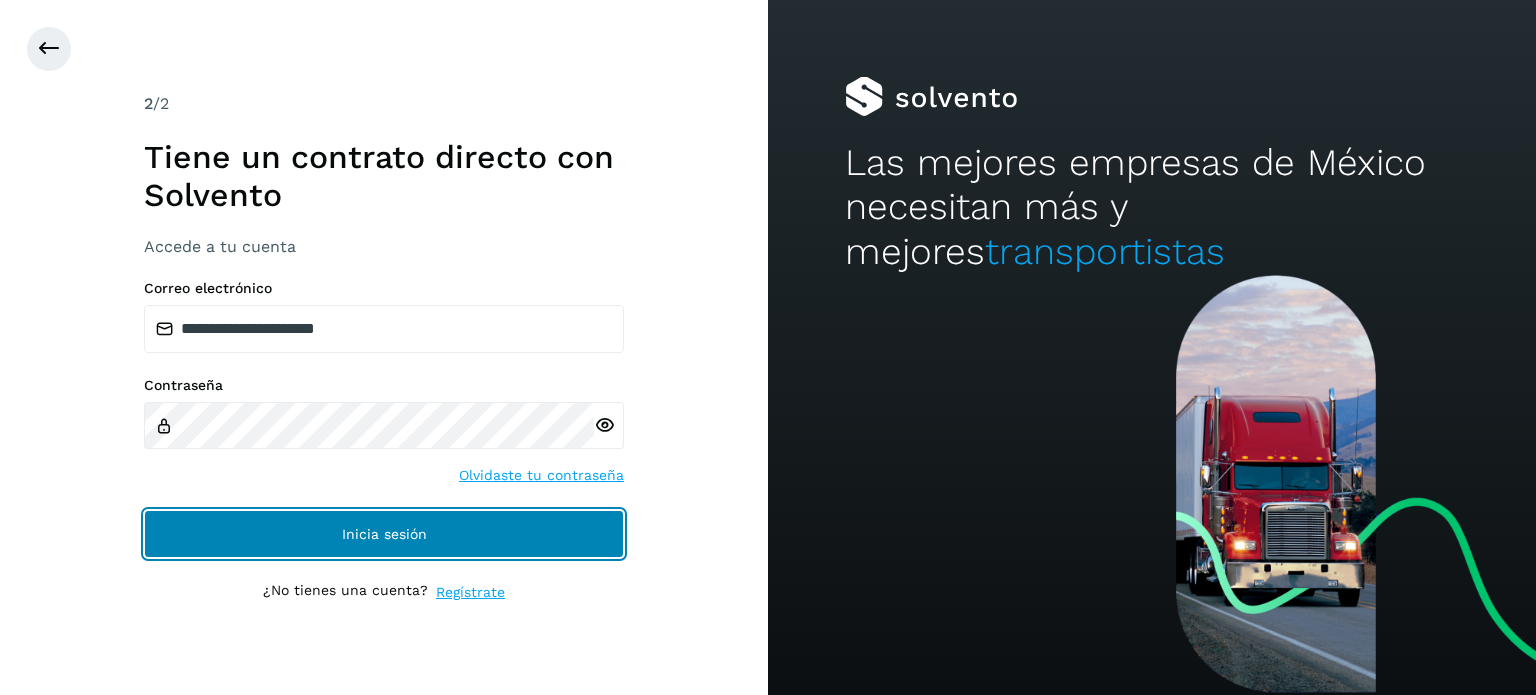 click on "Inicia sesión" at bounding box center [384, 534] 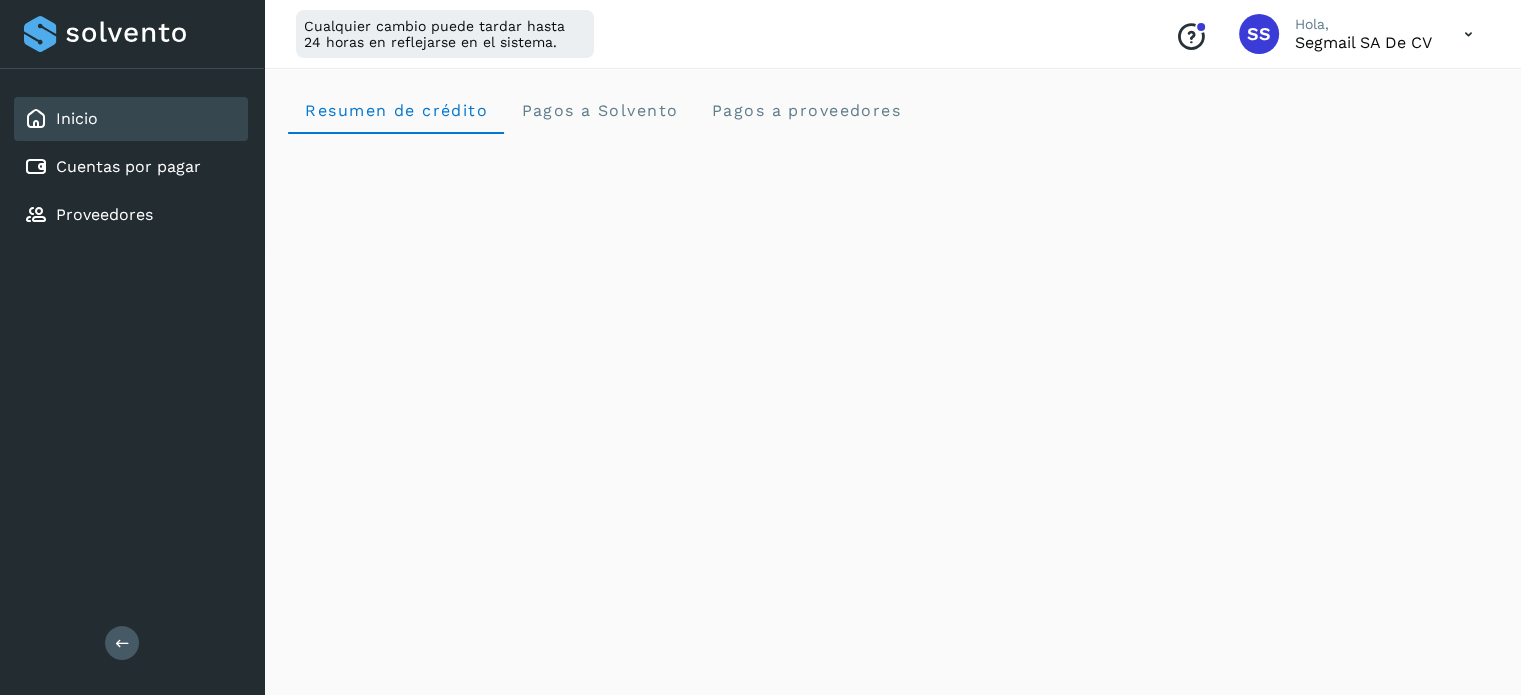 click on "Cualquier cambio puede tardar hasta 24 horas en reflejarse en el sistema.
Conoce nuestros beneficios
SS Hola, Segmail SA de CV" at bounding box center (892, 34) 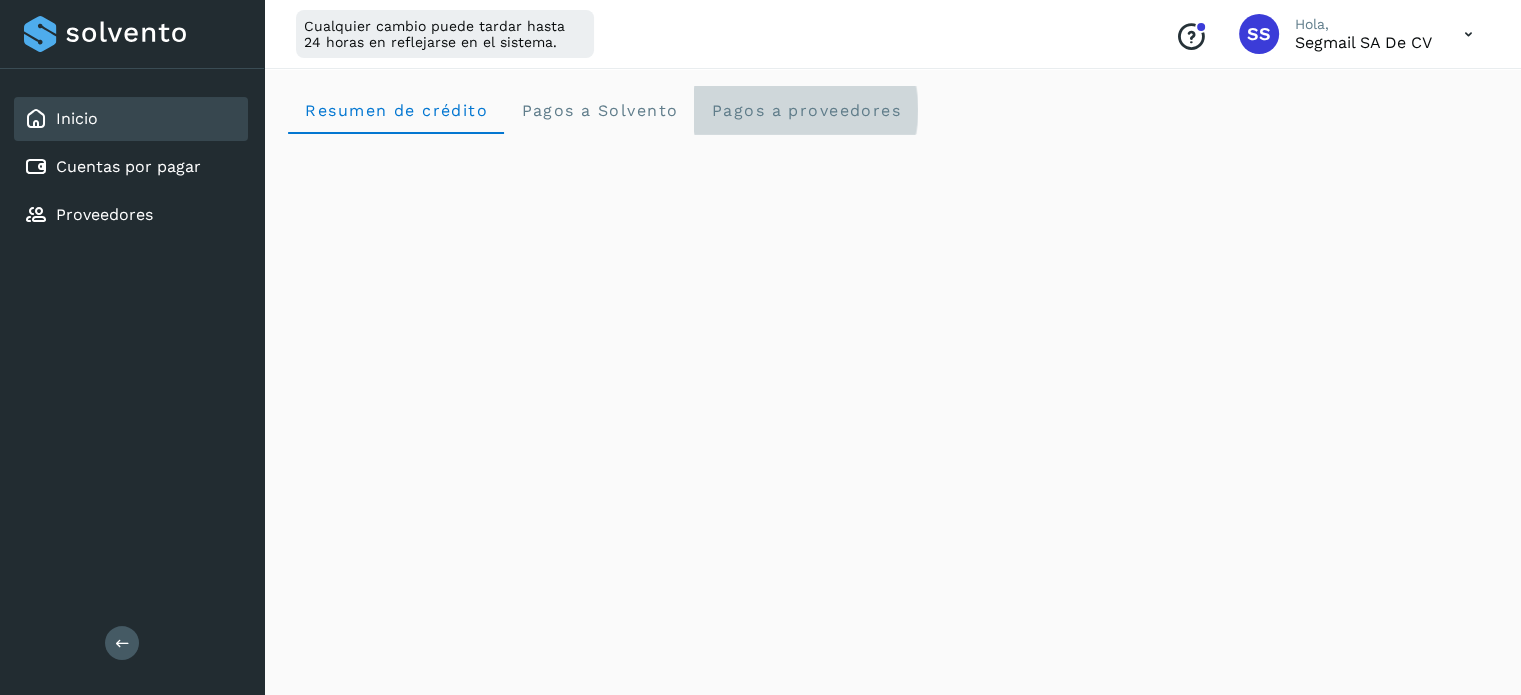 click on "Pagos a proveedores" 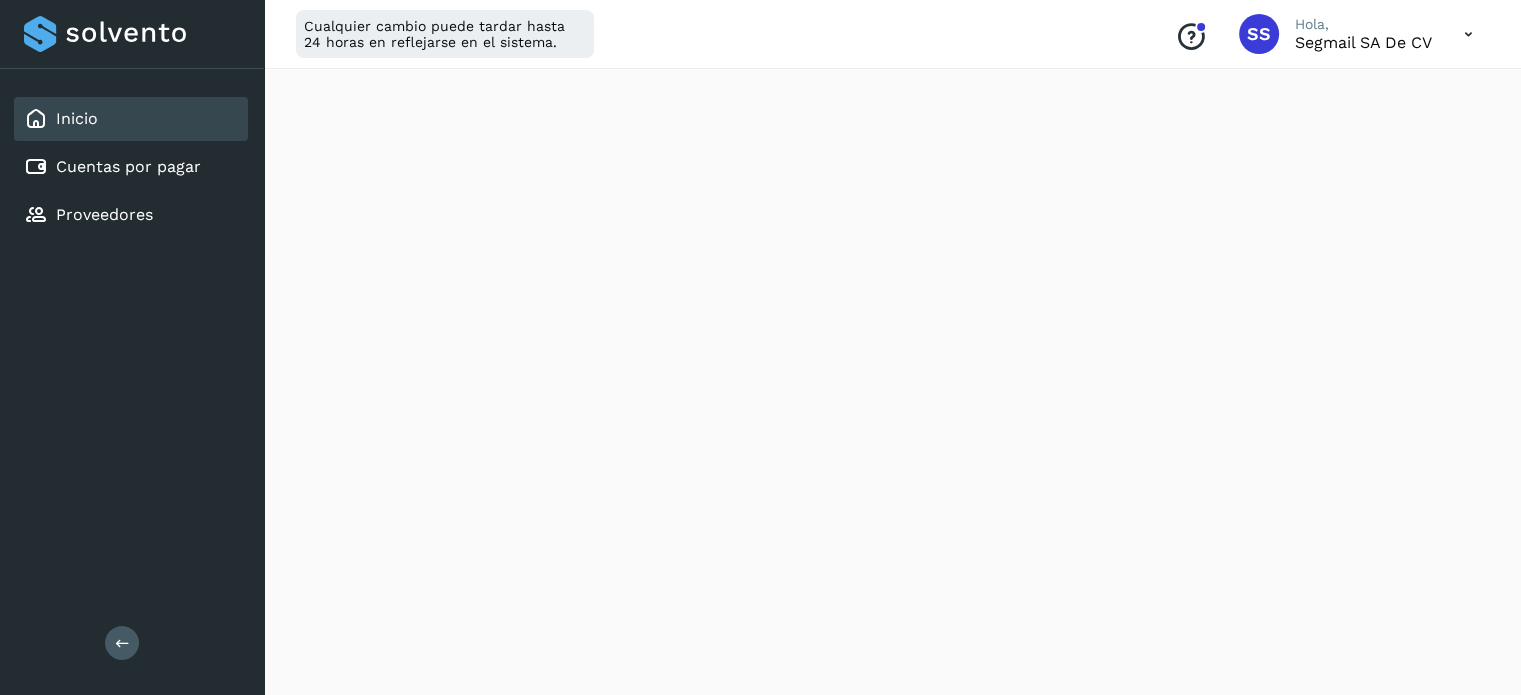 scroll, scrollTop: 392, scrollLeft: 0, axis: vertical 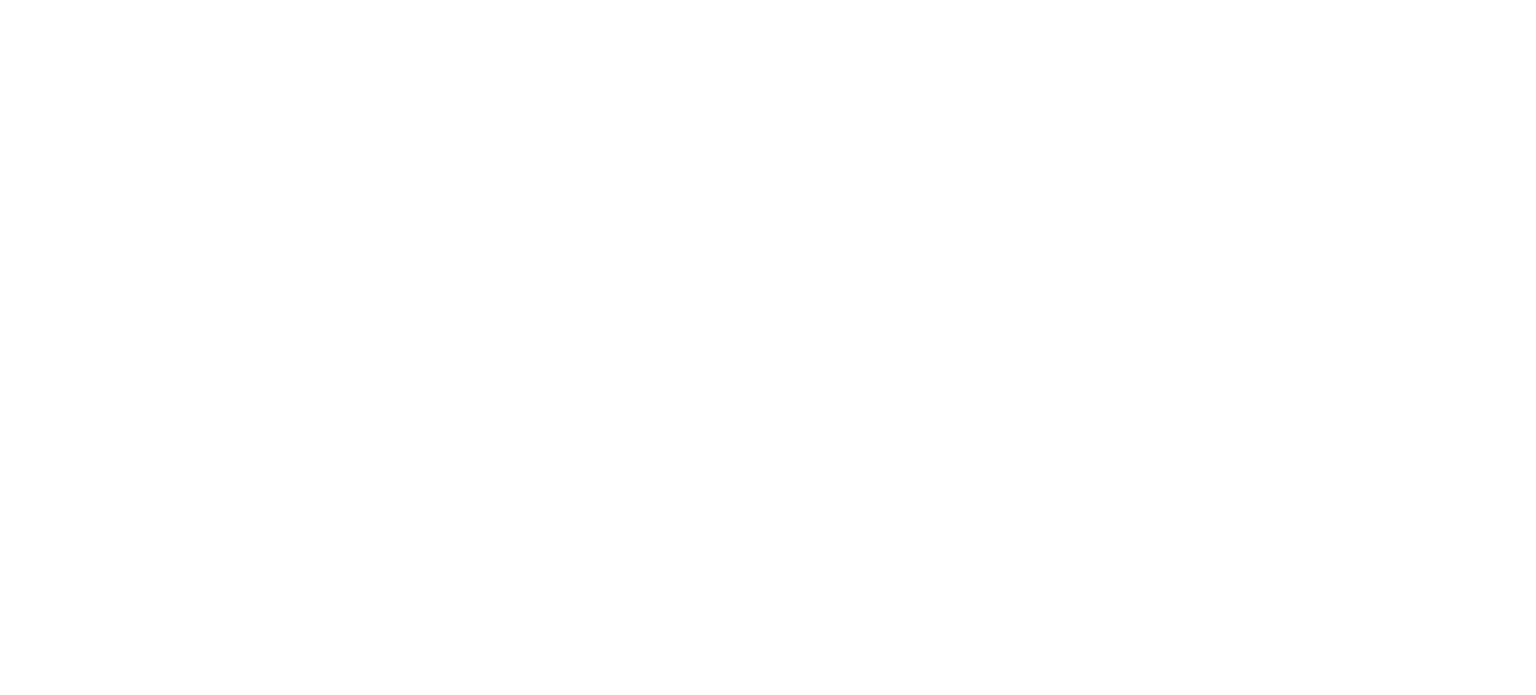 click at bounding box center [768, 347] 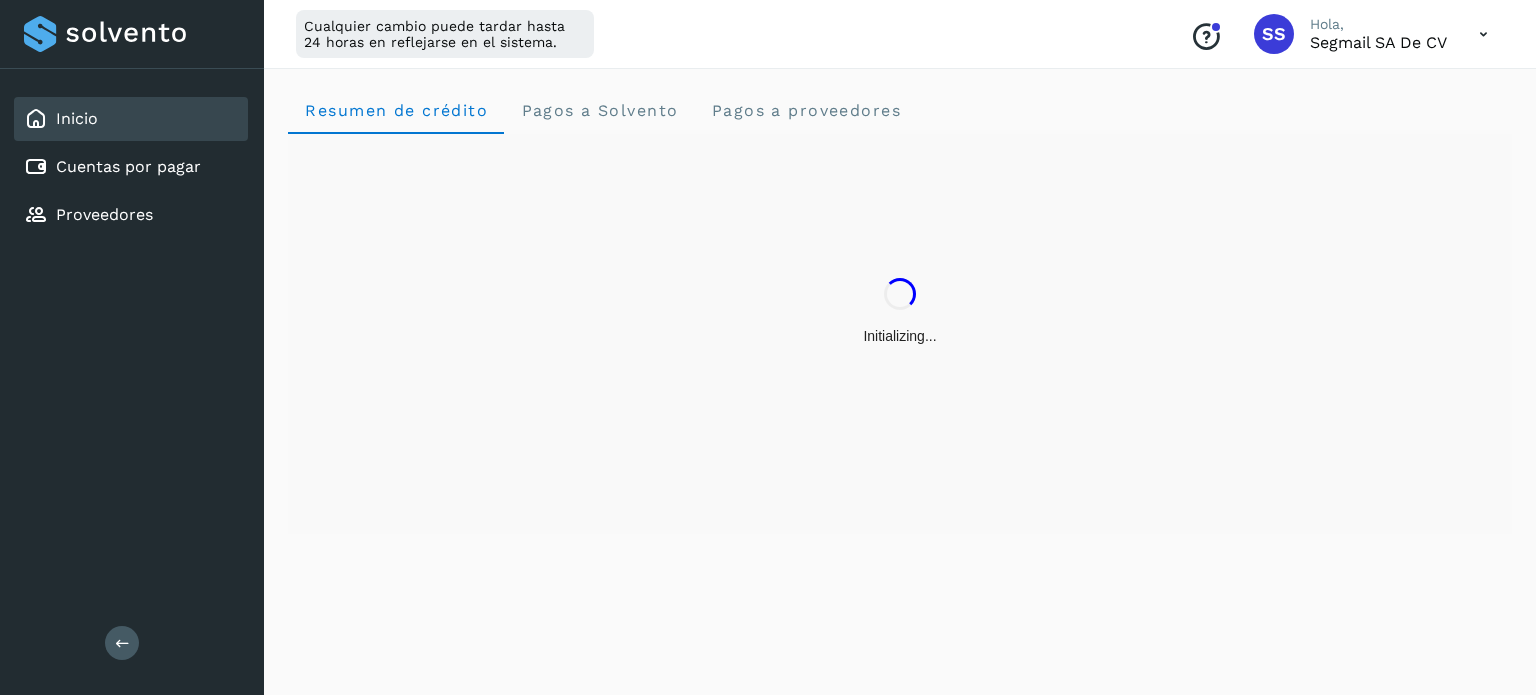 click on "Initializing..." at bounding box center (900, 312) 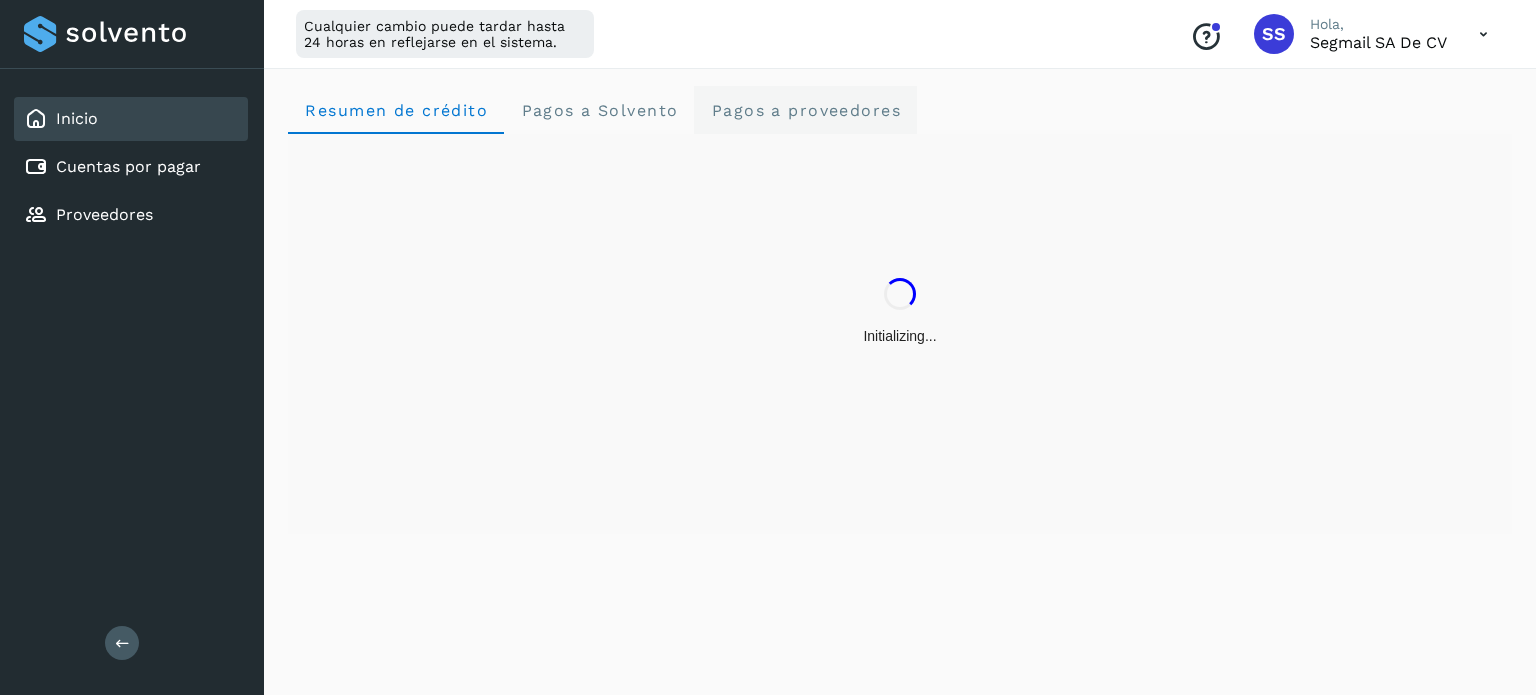 click on "Pagos a proveedores" 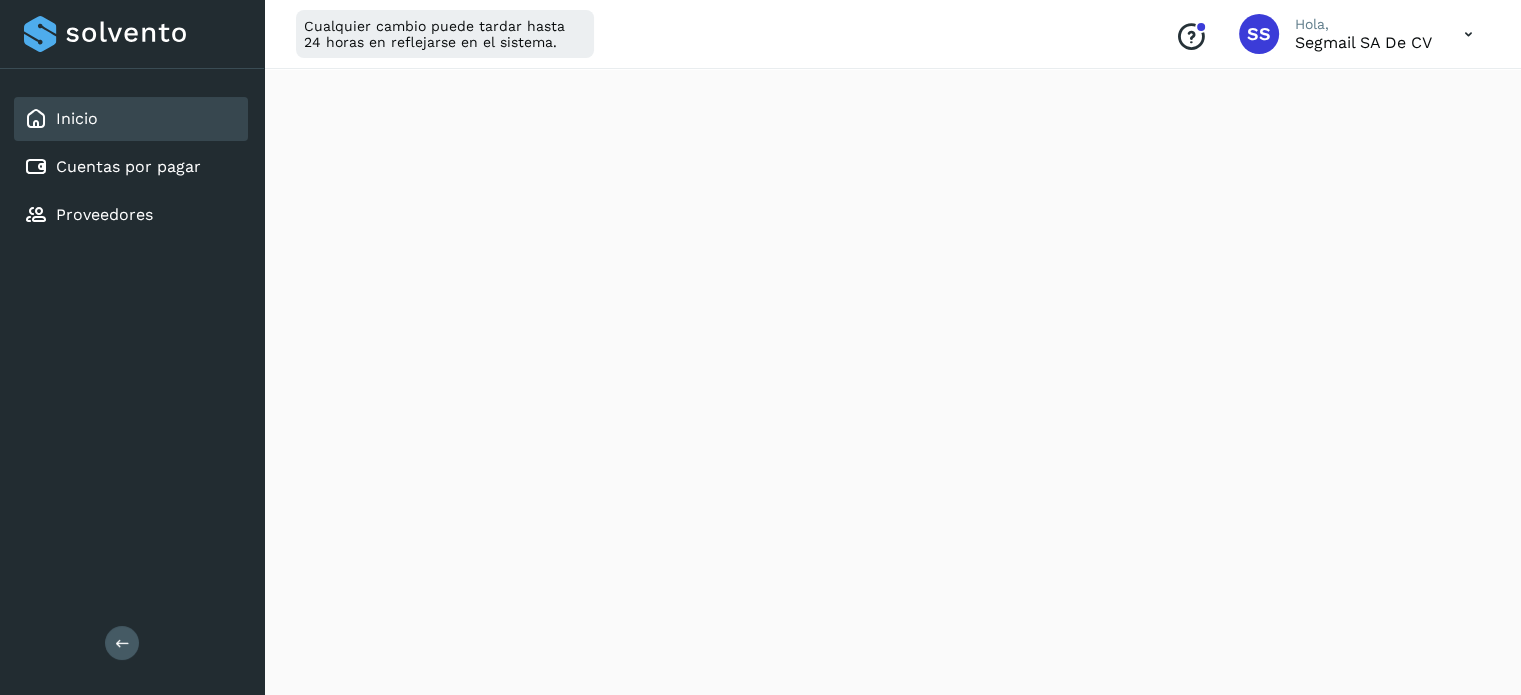 scroll, scrollTop: 1054, scrollLeft: 0, axis: vertical 